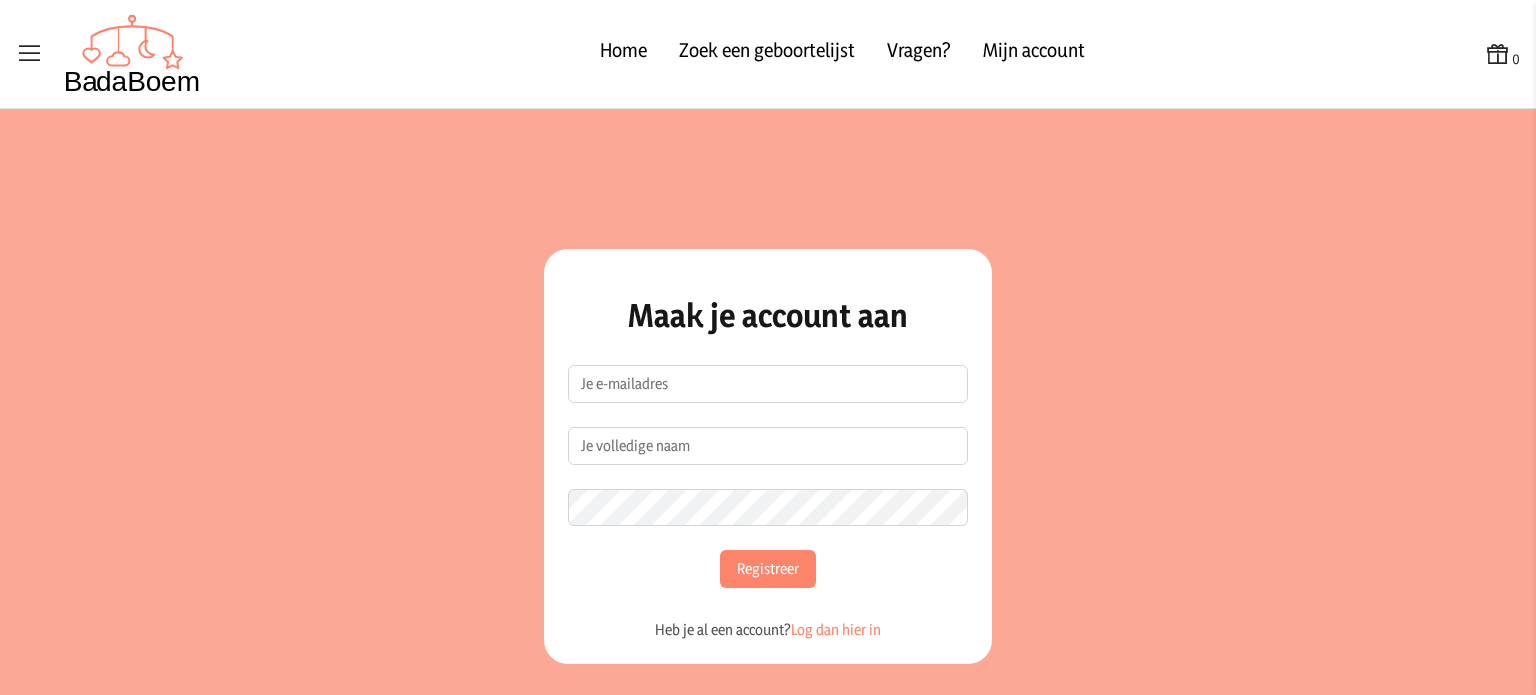scroll, scrollTop: 0, scrollLeft: 0, axis: both 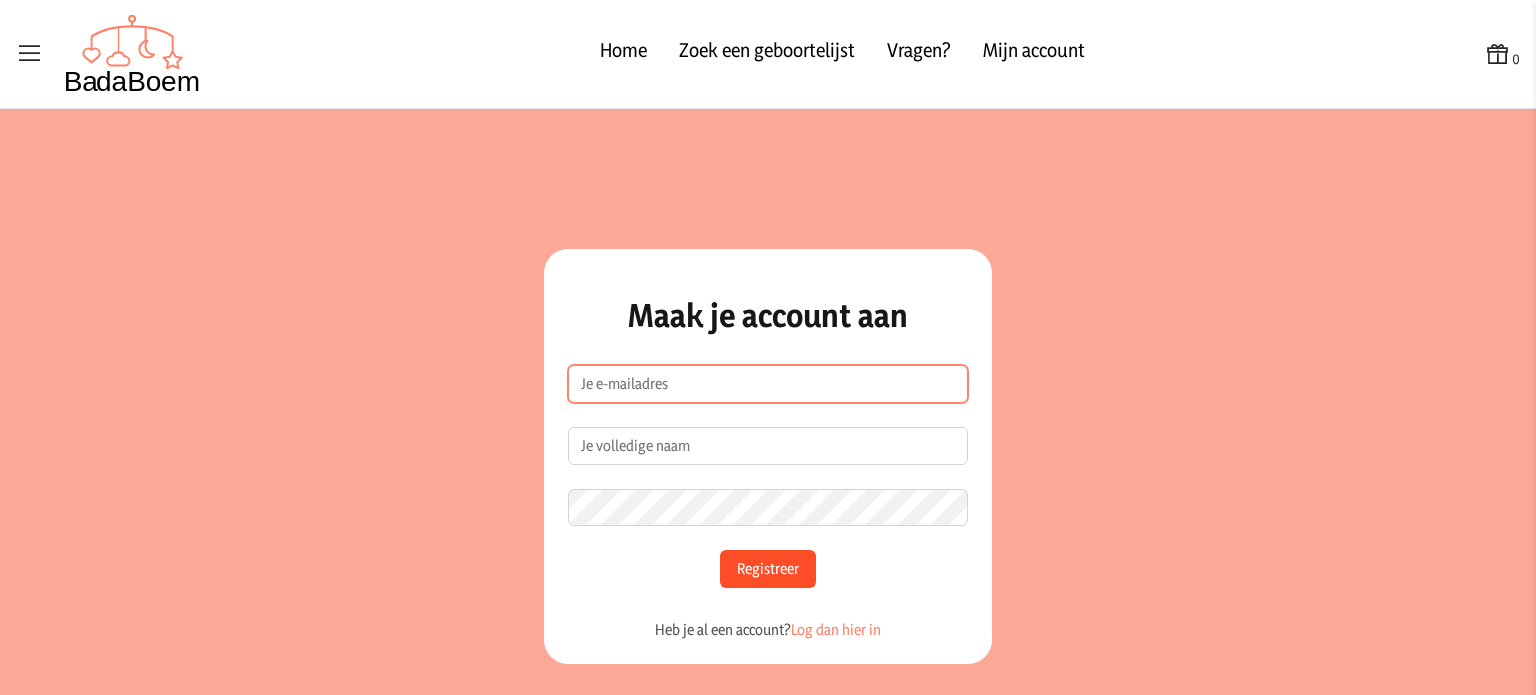 type on "[EMAIL]" 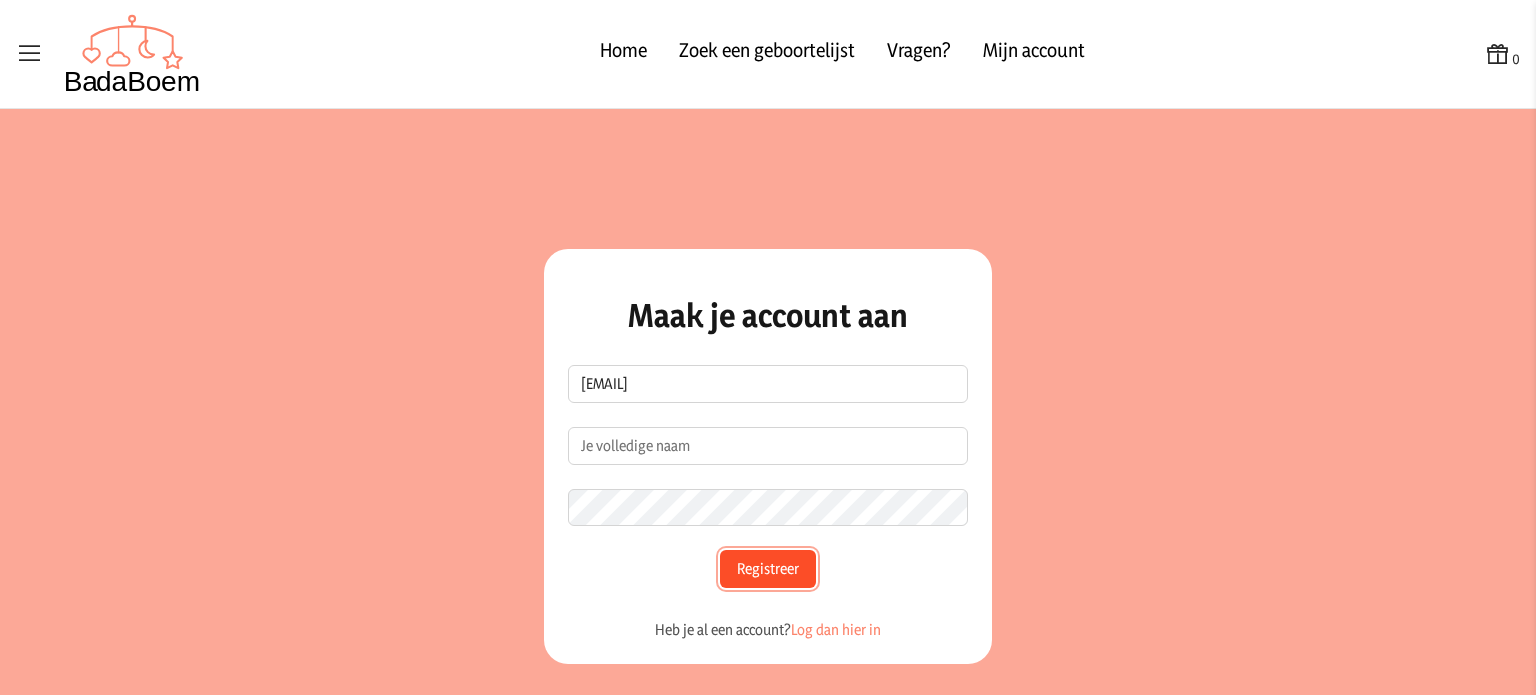 click on "Registreer" at bounding box center [768, 569] 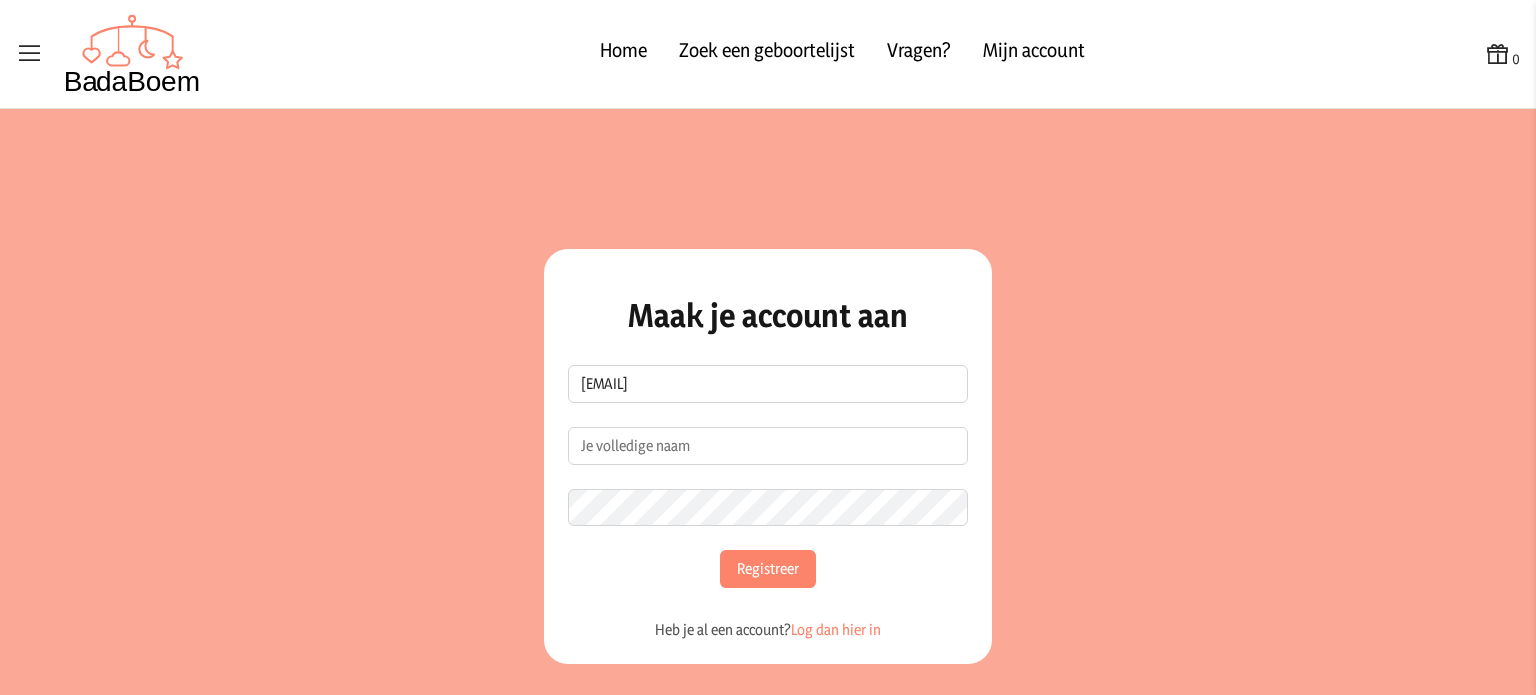 click at bounding box center (108, 54) 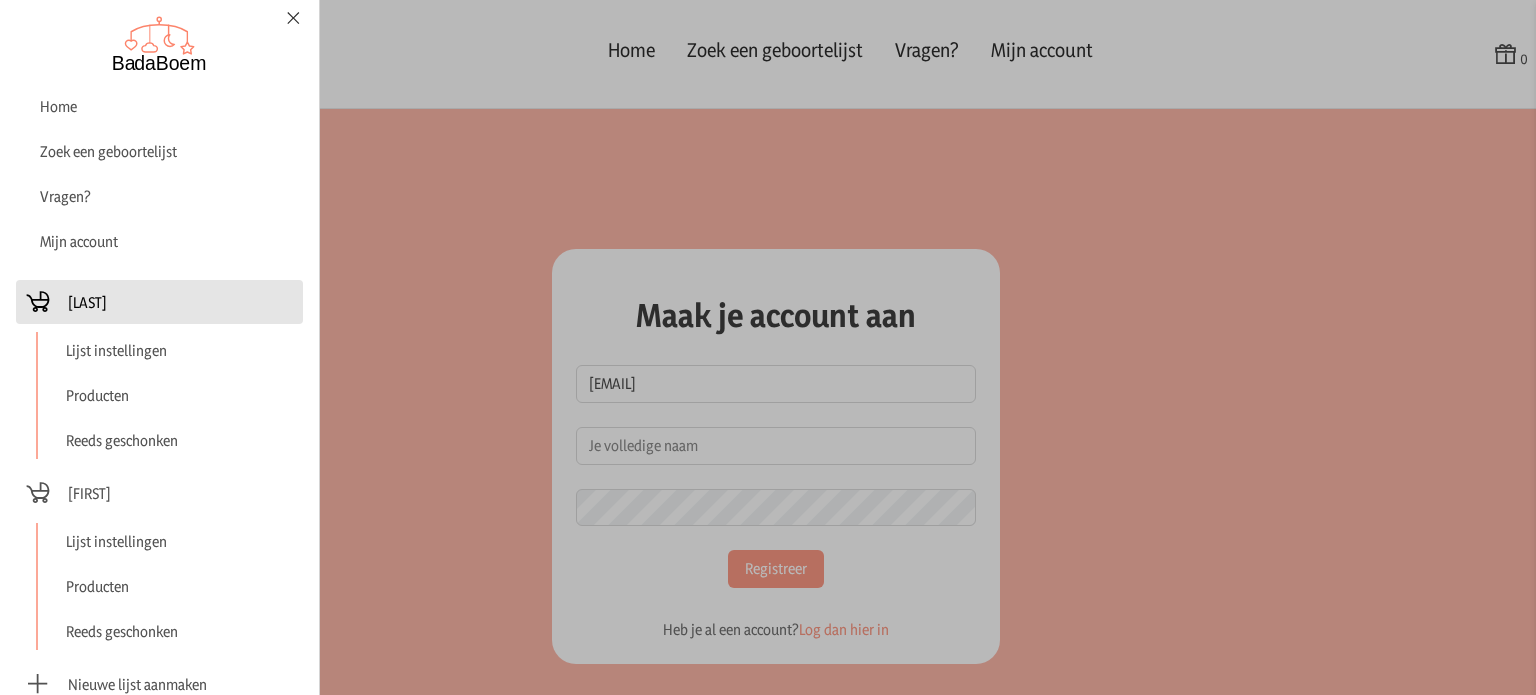 click on "[LAST]" at bounding box center (159, 302) 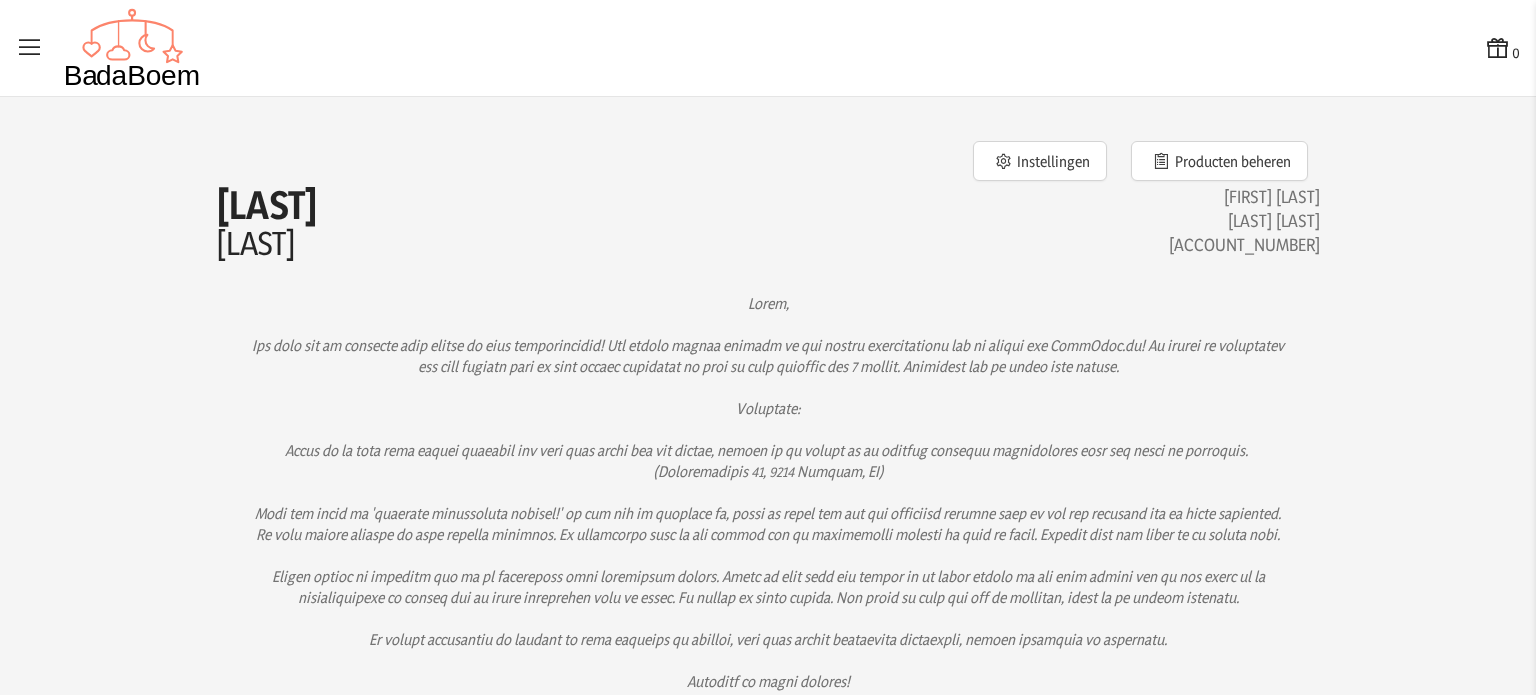scroll, scrollTop: 0, scrollLeft: 0, axis: both 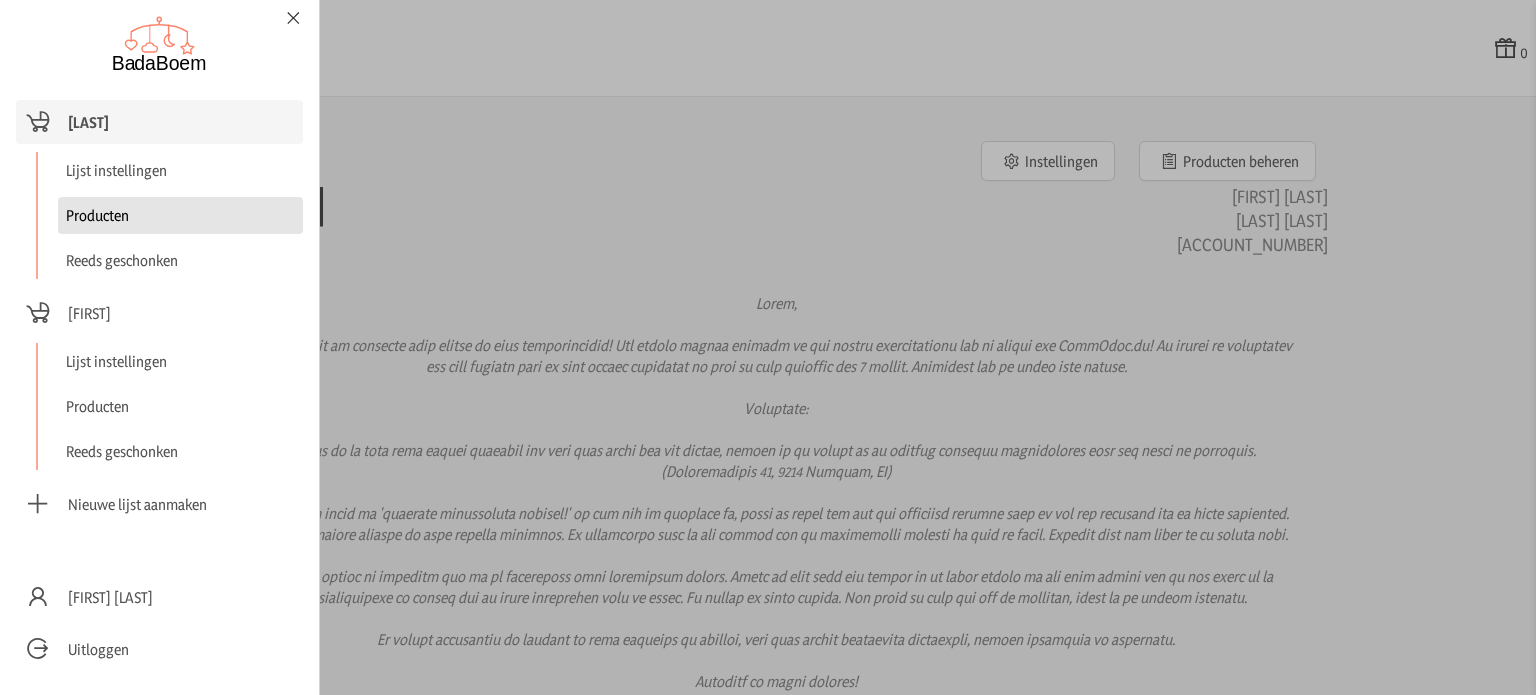 click on "Producten" at bounding box center [180, 215] 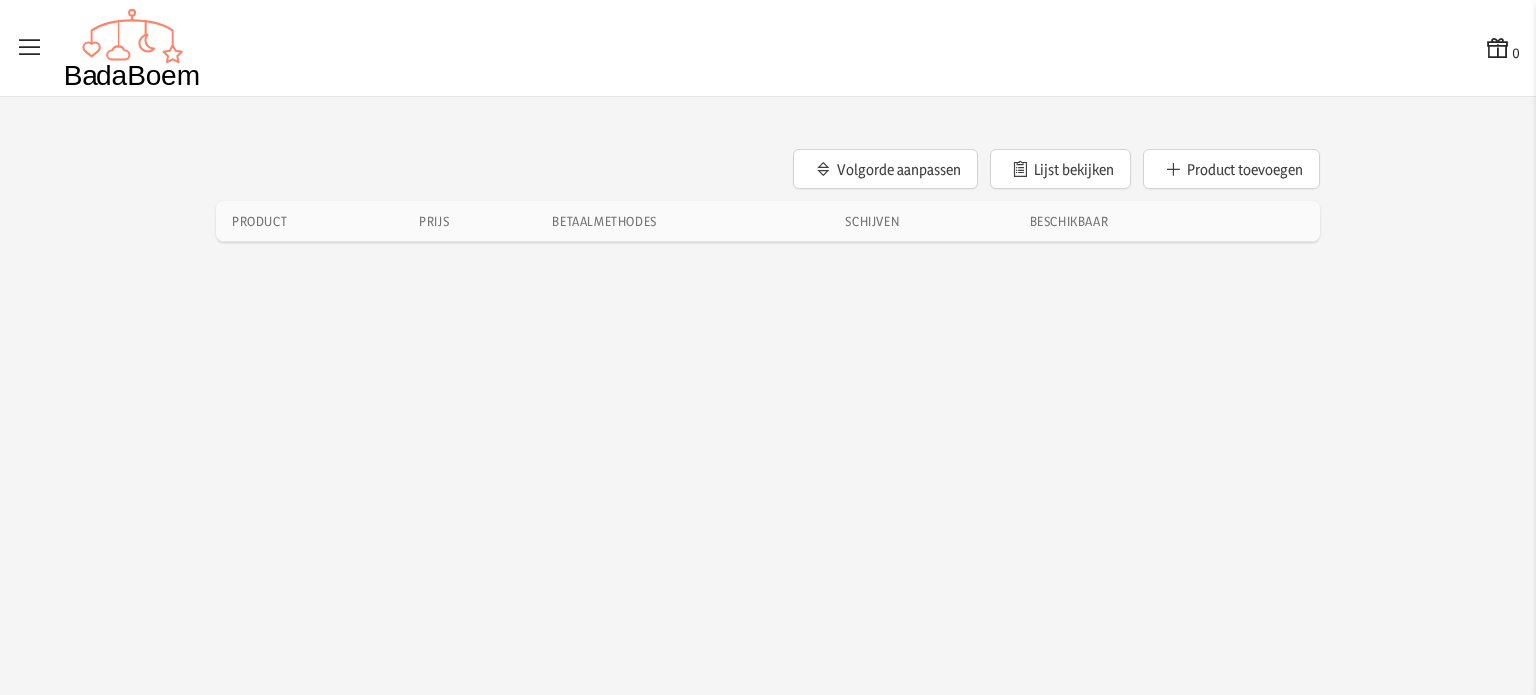 scroll, scrollTop: 0, scrollLeft: 0, axis: both 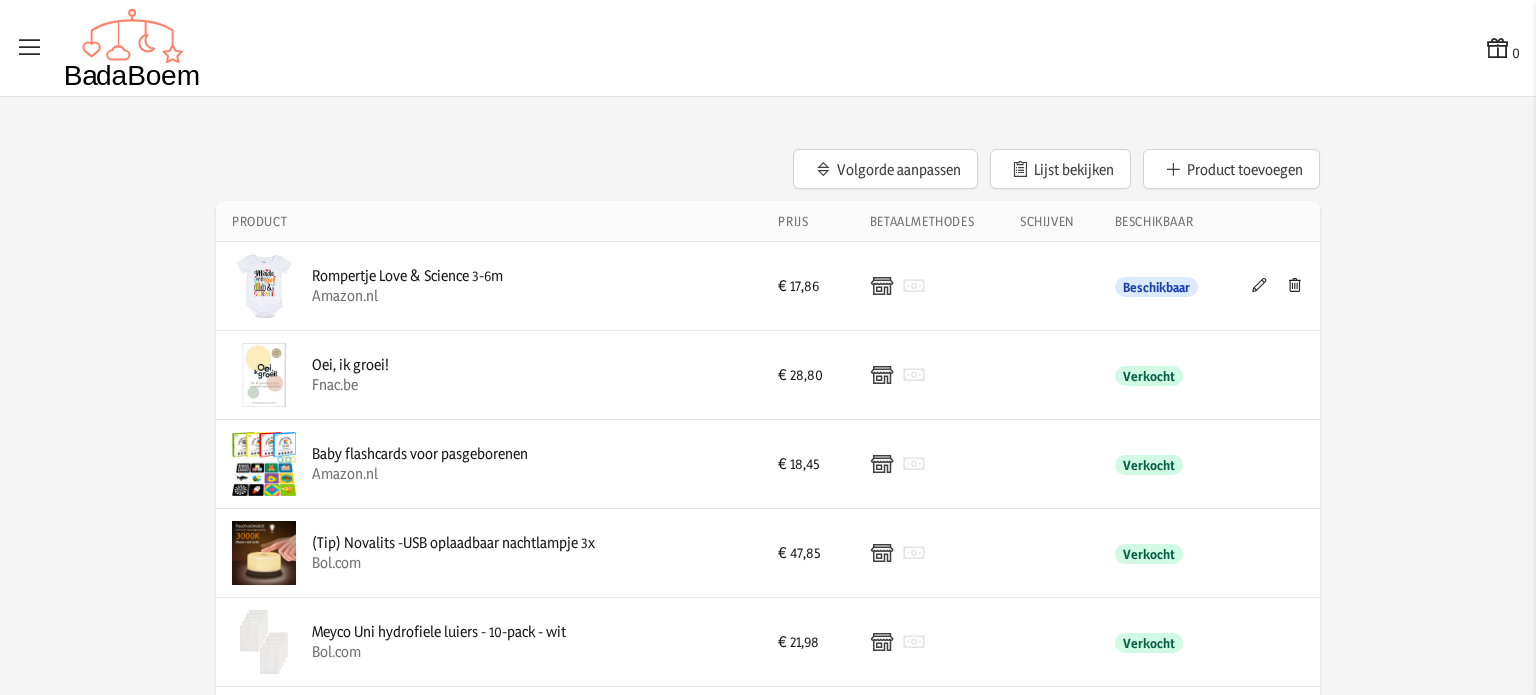 click at bounding box center (30, 48) 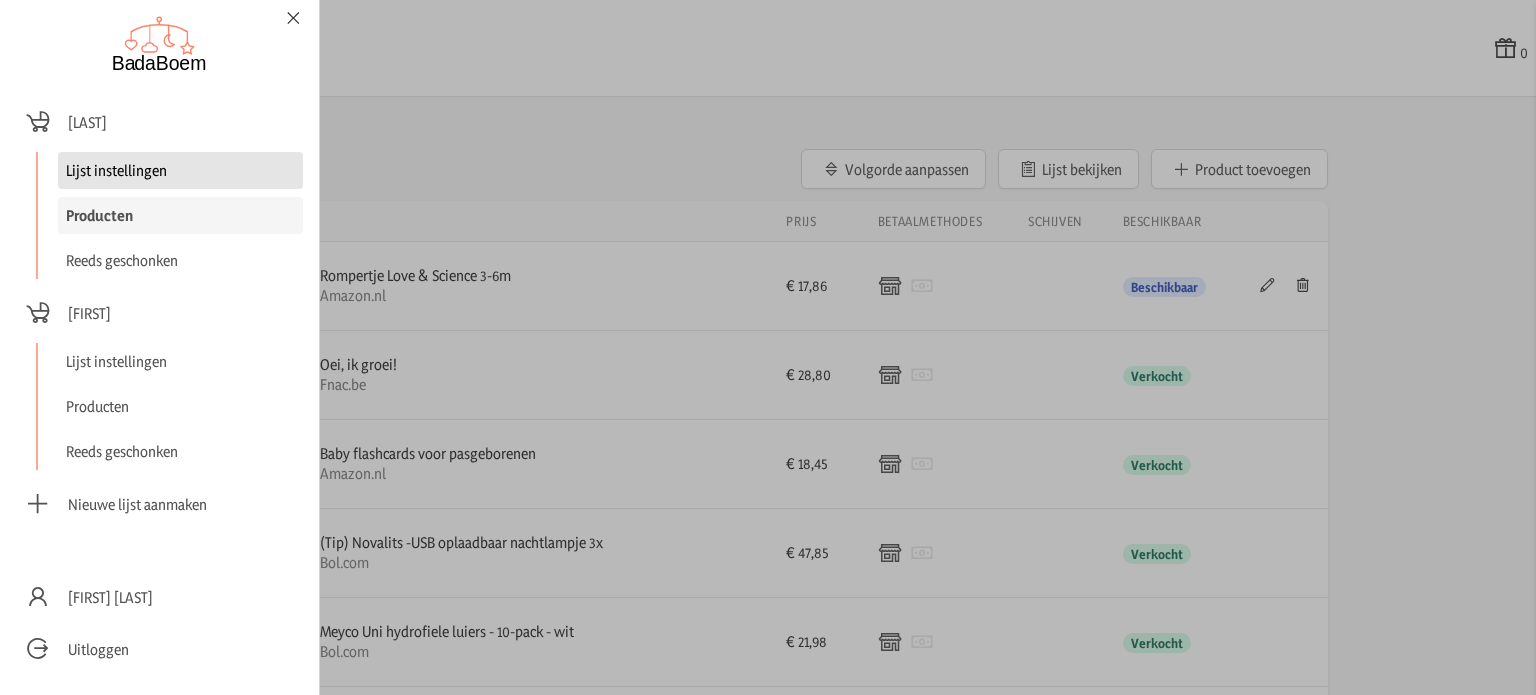 click on "Lijst instellingen" at bounding box center [180, 170] 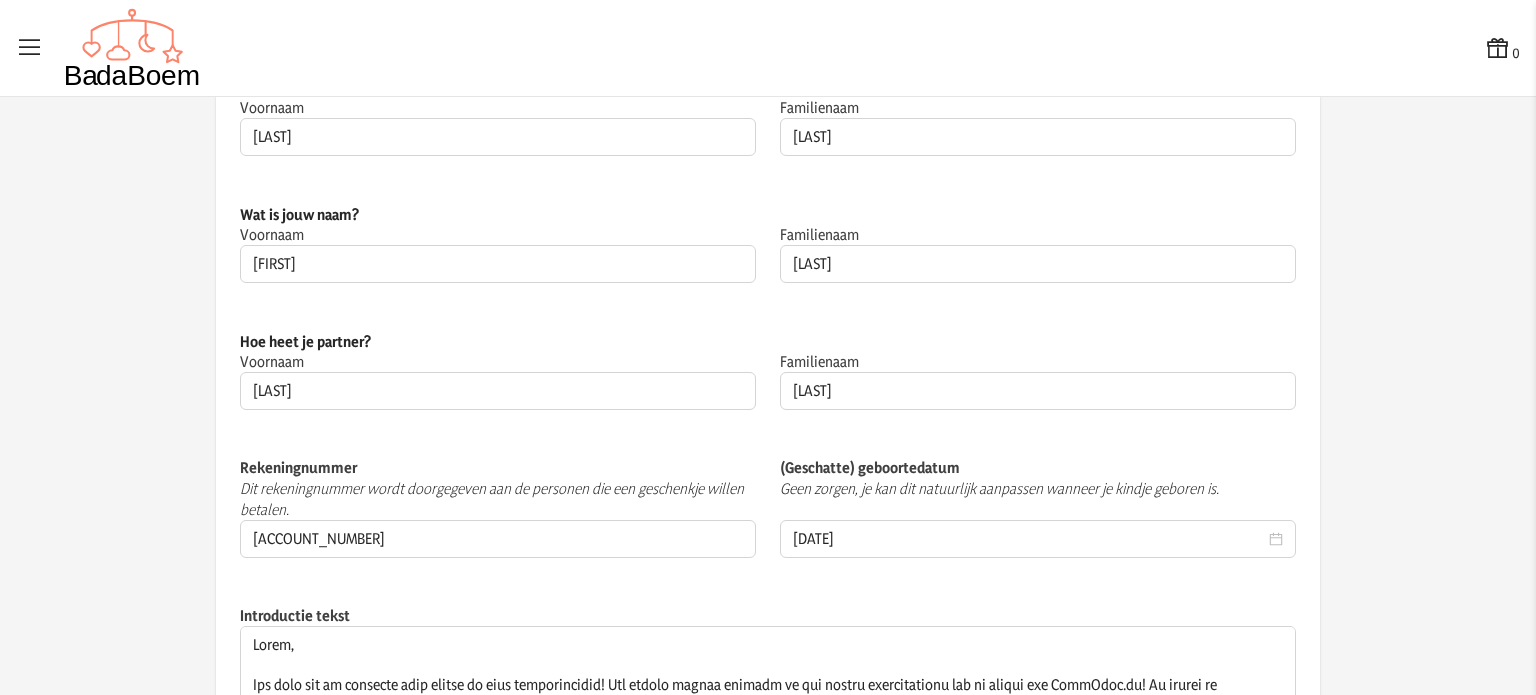 scroll, scrollTop: 0, scrollLeft: 0, axis: both 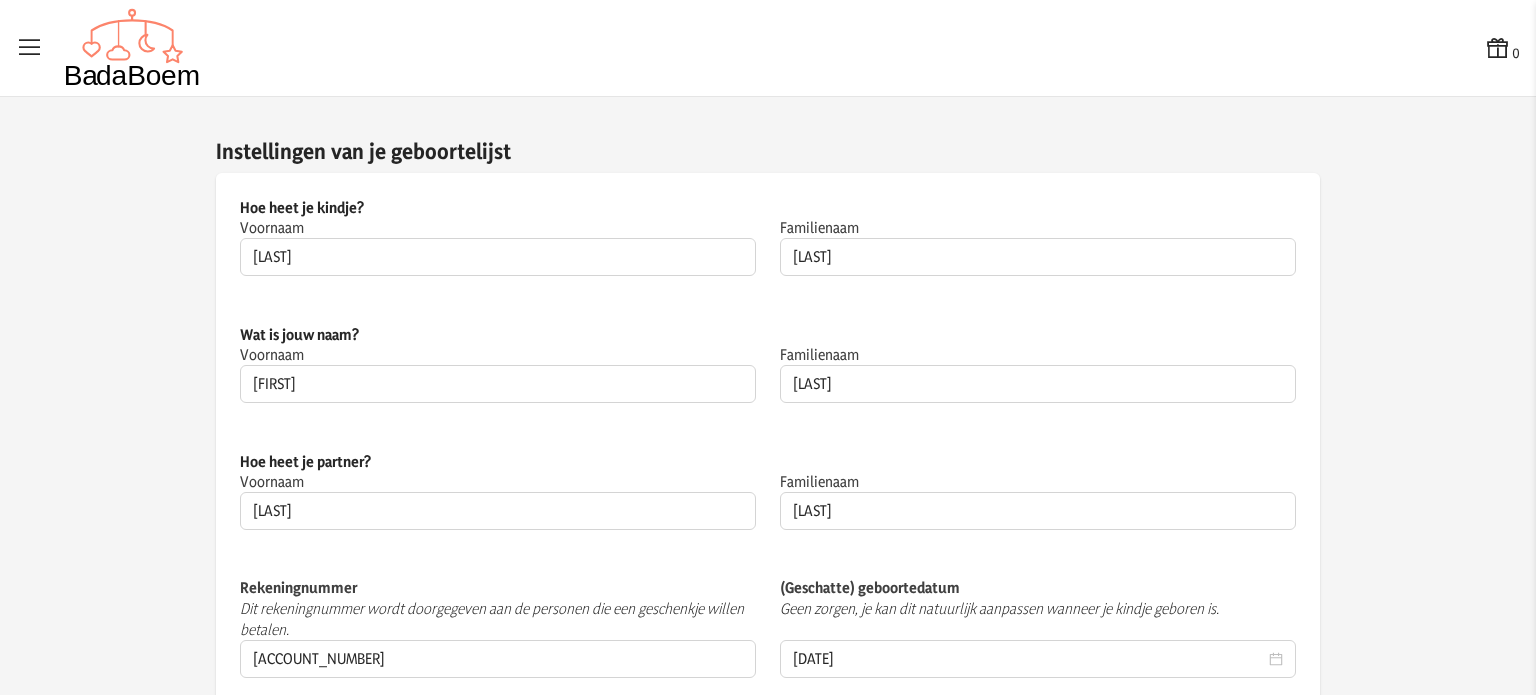 click on "0   0" at bounding box center (768, 48) 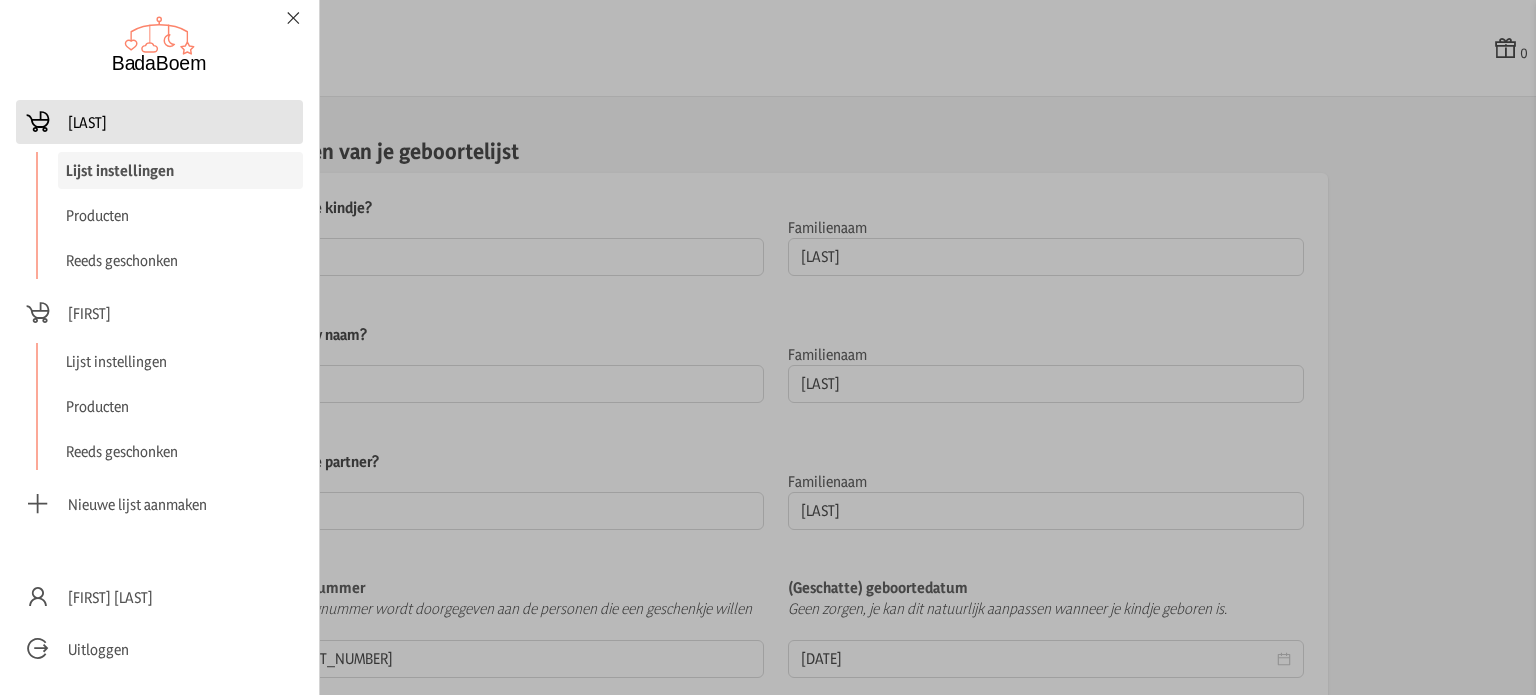click on "[LAST]" at bounding box center (87, 122) 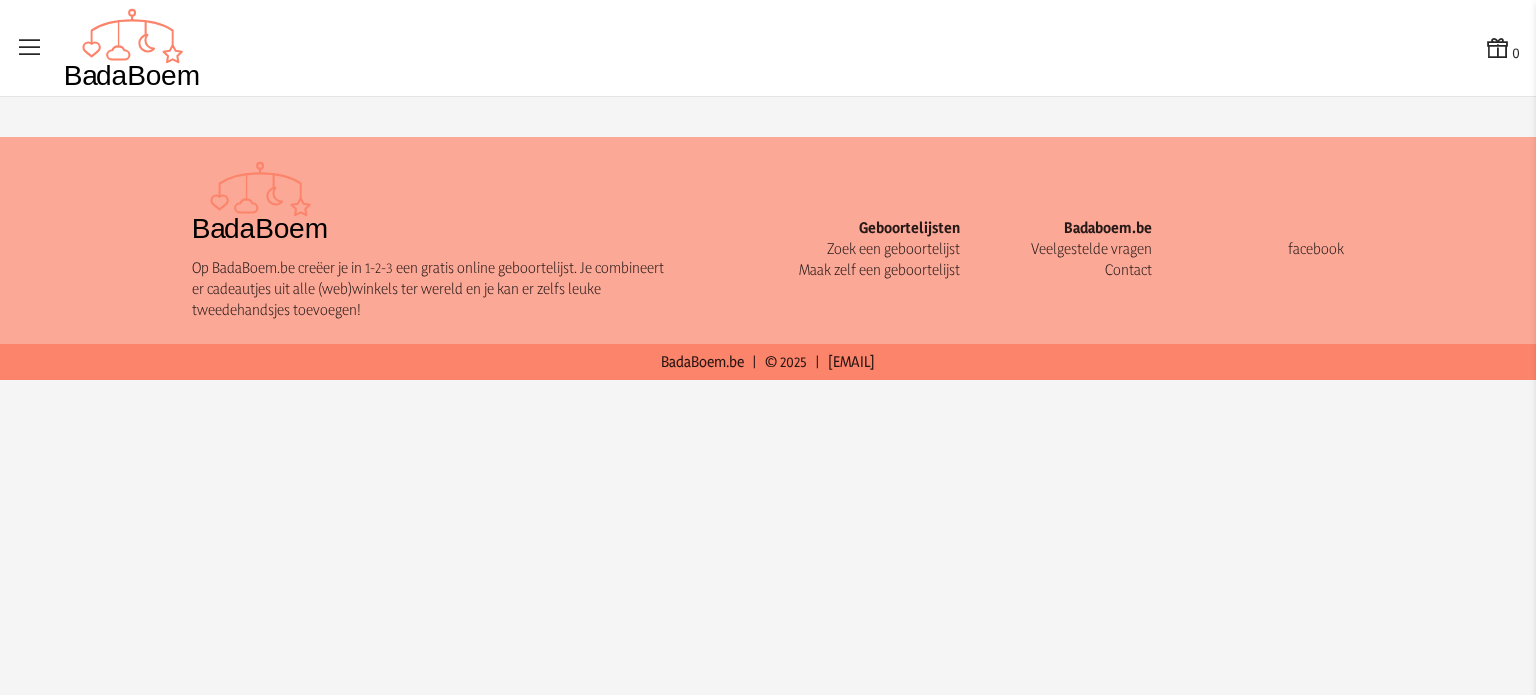 scroll, scrollTop: 0, scrollLeft: 0, axis: both 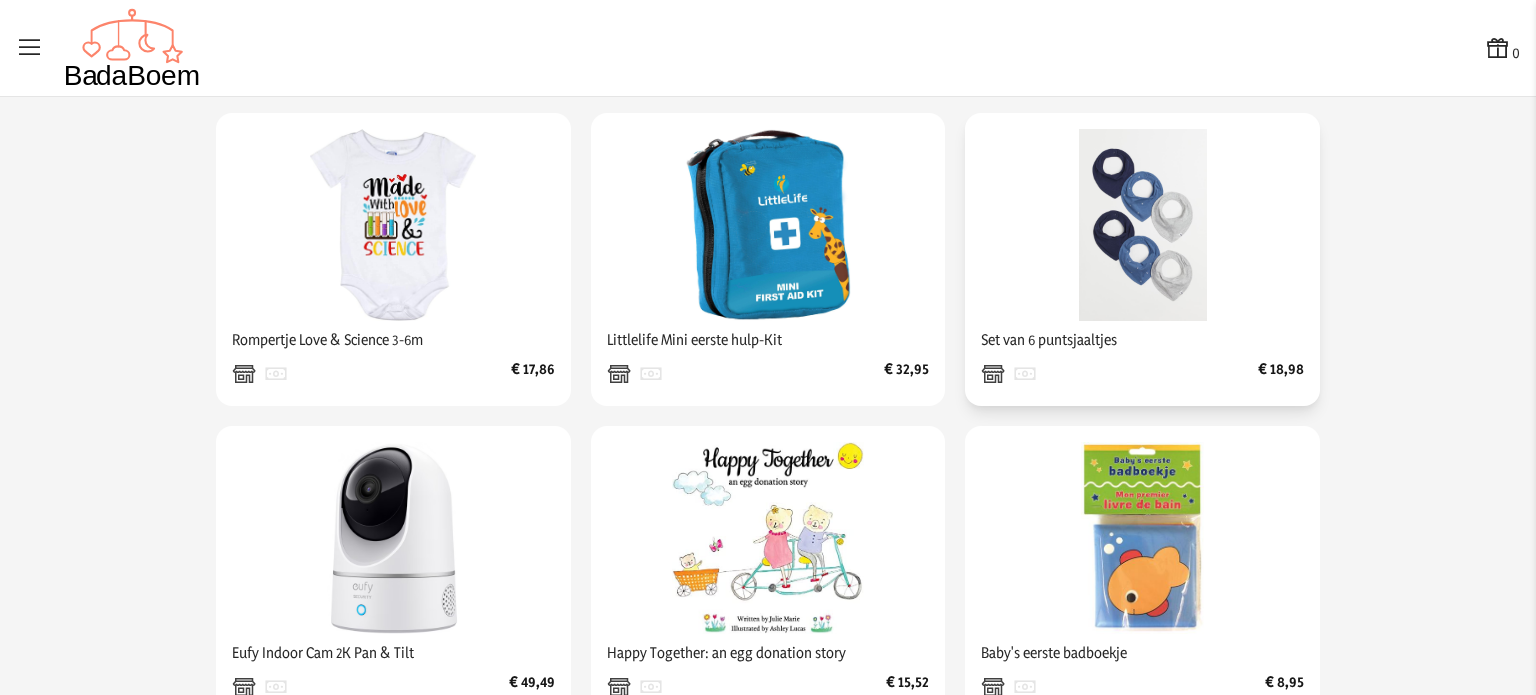 click at bounding box center [393, 225] 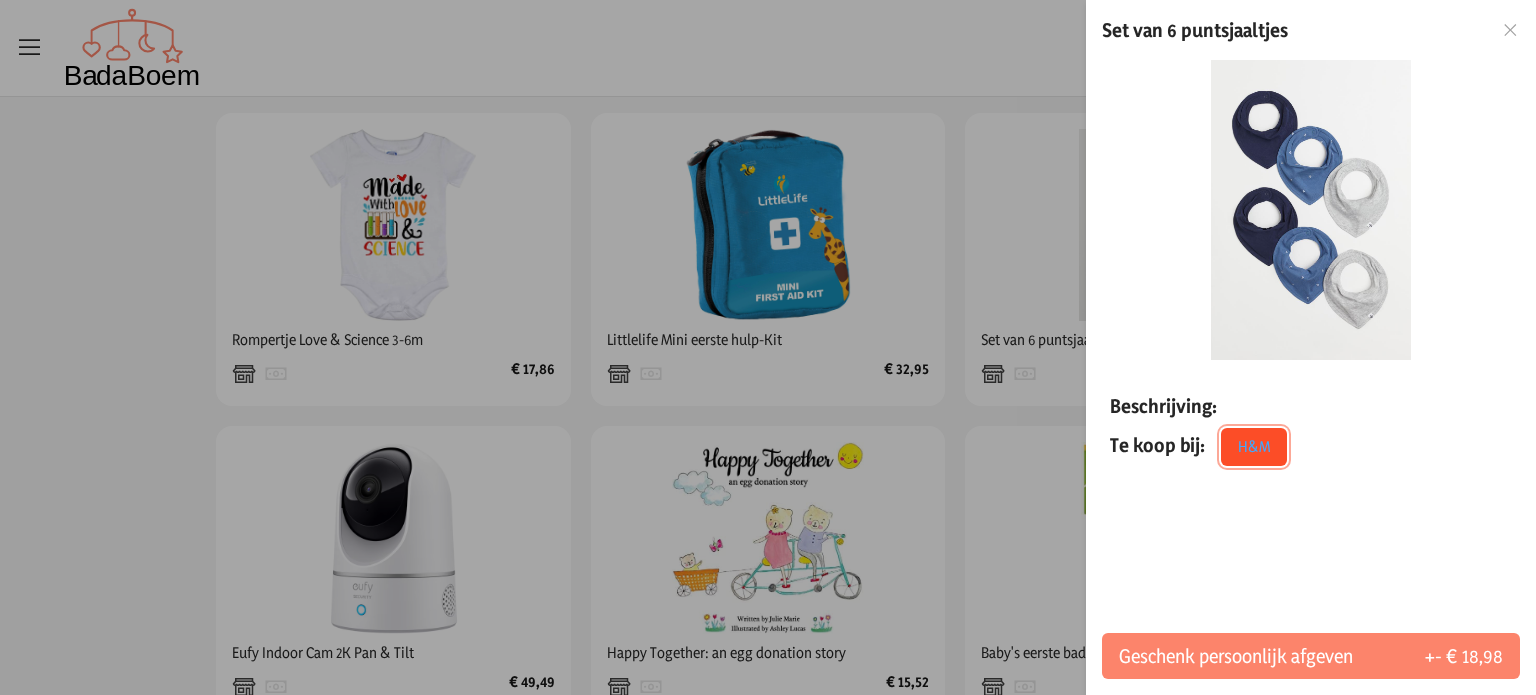click on "H&M" at bounding box center [1254, 447] 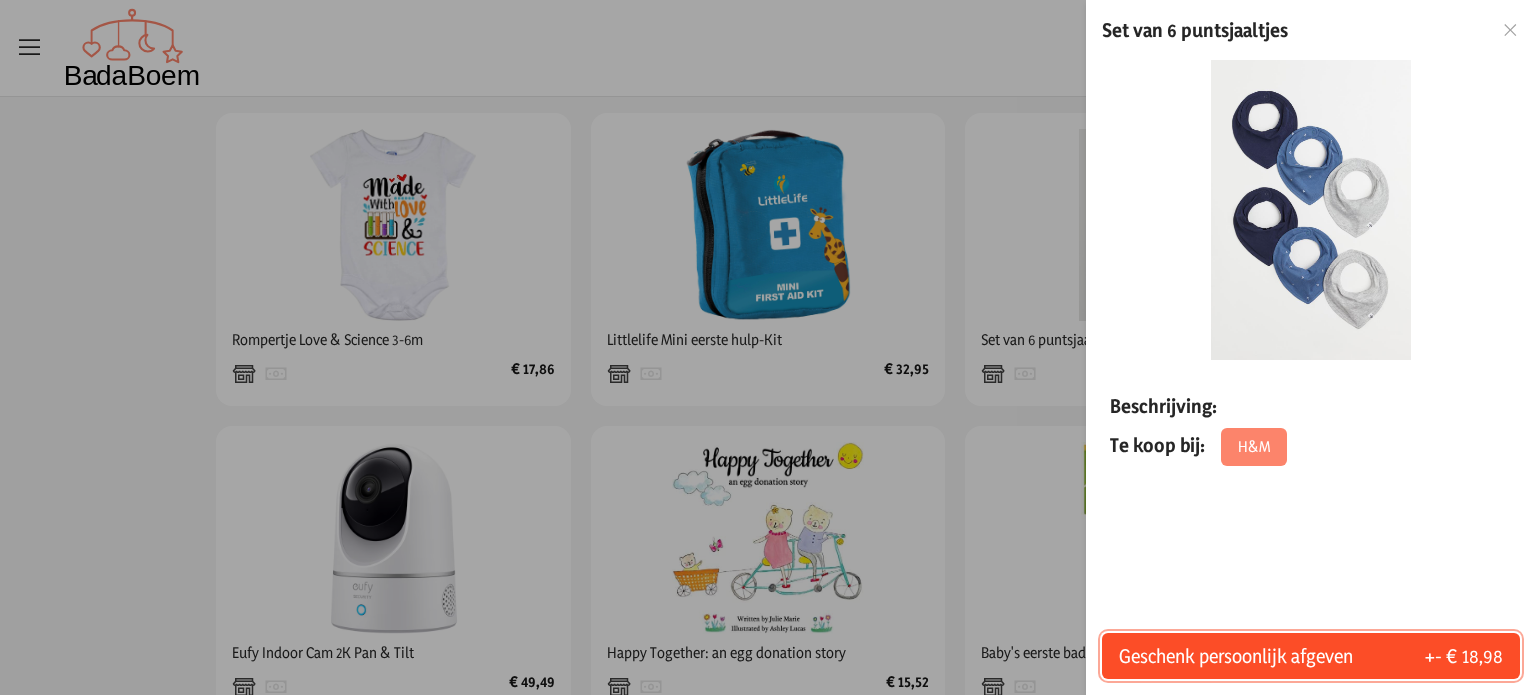 click on "Geschenk persoonlijk afgeven +- € 18,98" at bounding box center (1311, 656) 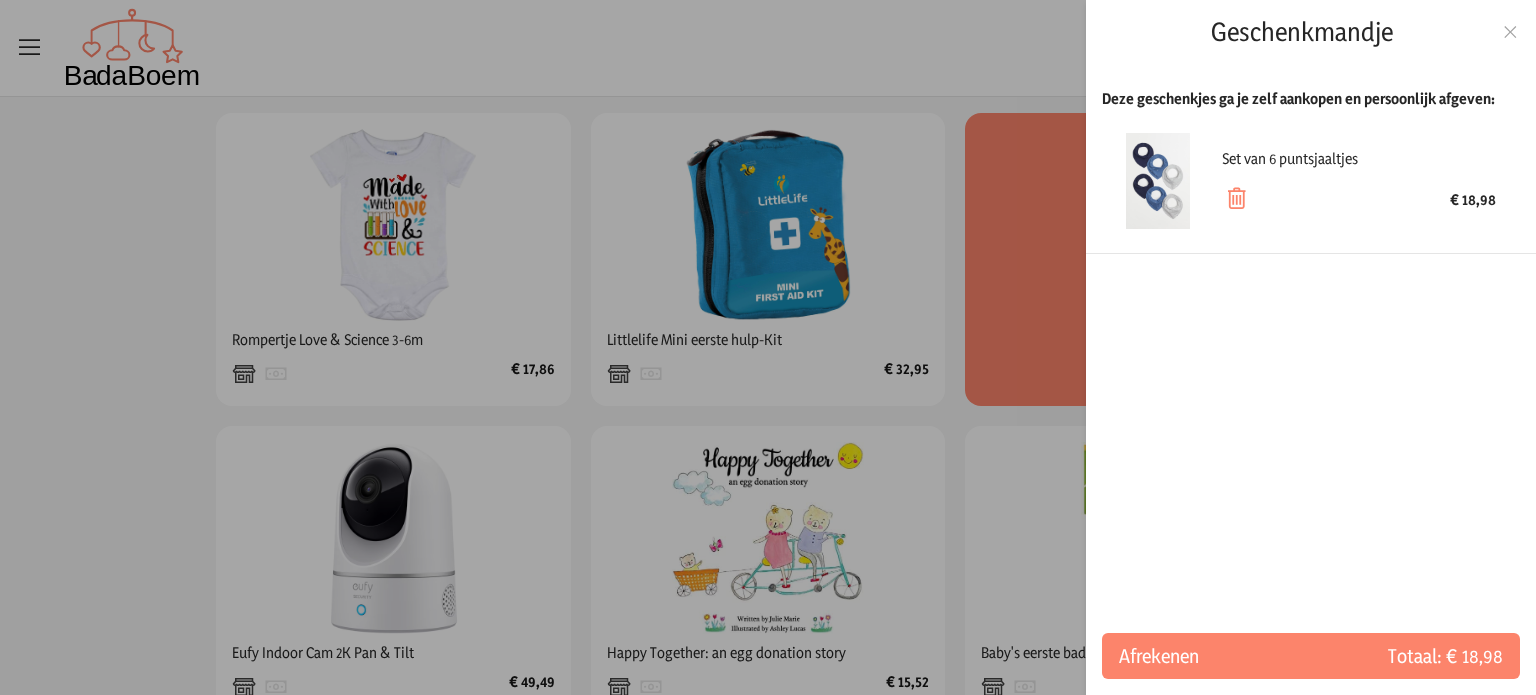 click at bounding box center [1510, 32] 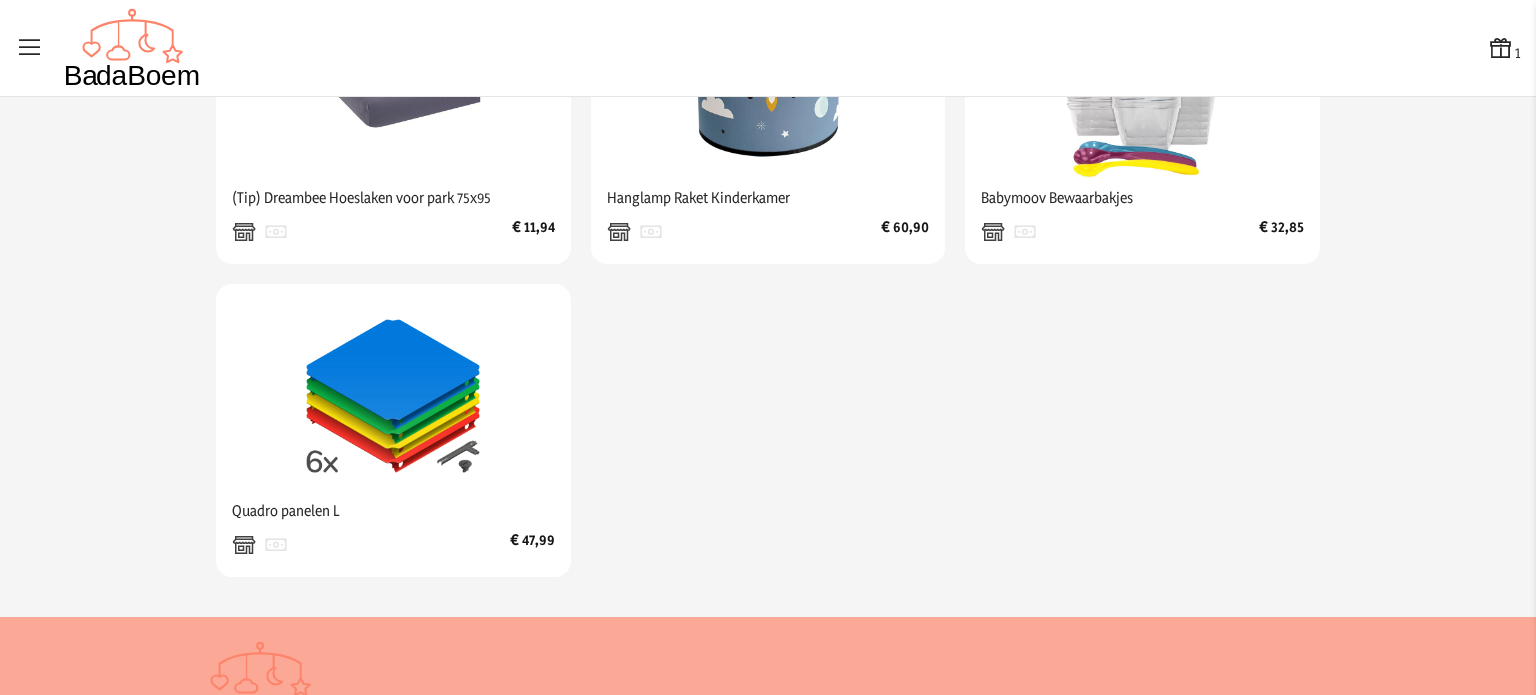 scroll, scrollTop: 1753, scrollLeft: 0, axis: vertical 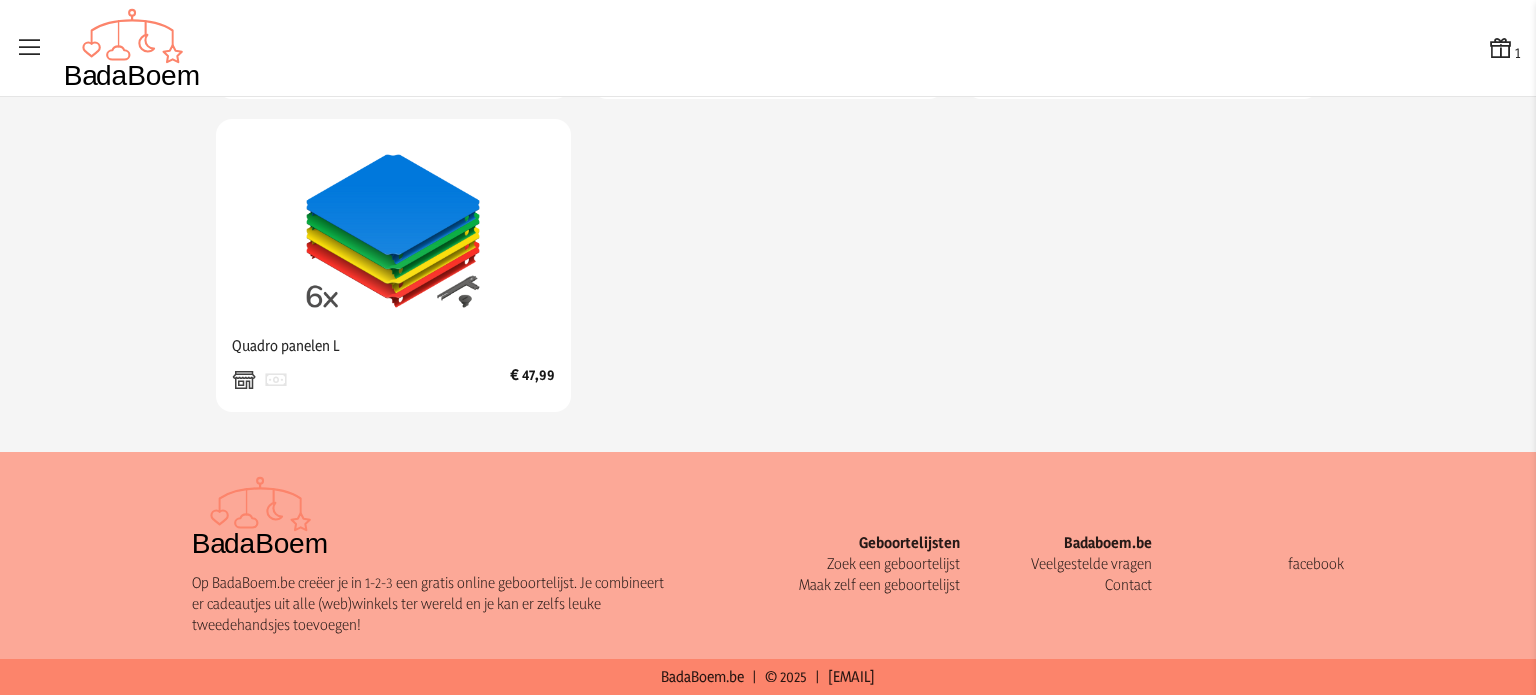 click on "Rompertje Love & Science 3-6m € 17,86 Littlelife Mini eerste hulp-Kit € 32,95 Set van 6 puntsjaaltjes € 18,98 Eufy Indoor Cam 2K Pan & Tilt € 49,49 Happy Together: an egg donation story € 15,52 Baby's eerste badboekje € 8,95 (Tip) Dreambee Hoeslaken voor park 75x95 € 11,94 Hanglamp Raket Kinderkamer € 60,90 Babymoov Bewaarbakjes € 32,85 Quadro panelen L € 47,99" at bounding box center [768, -204] 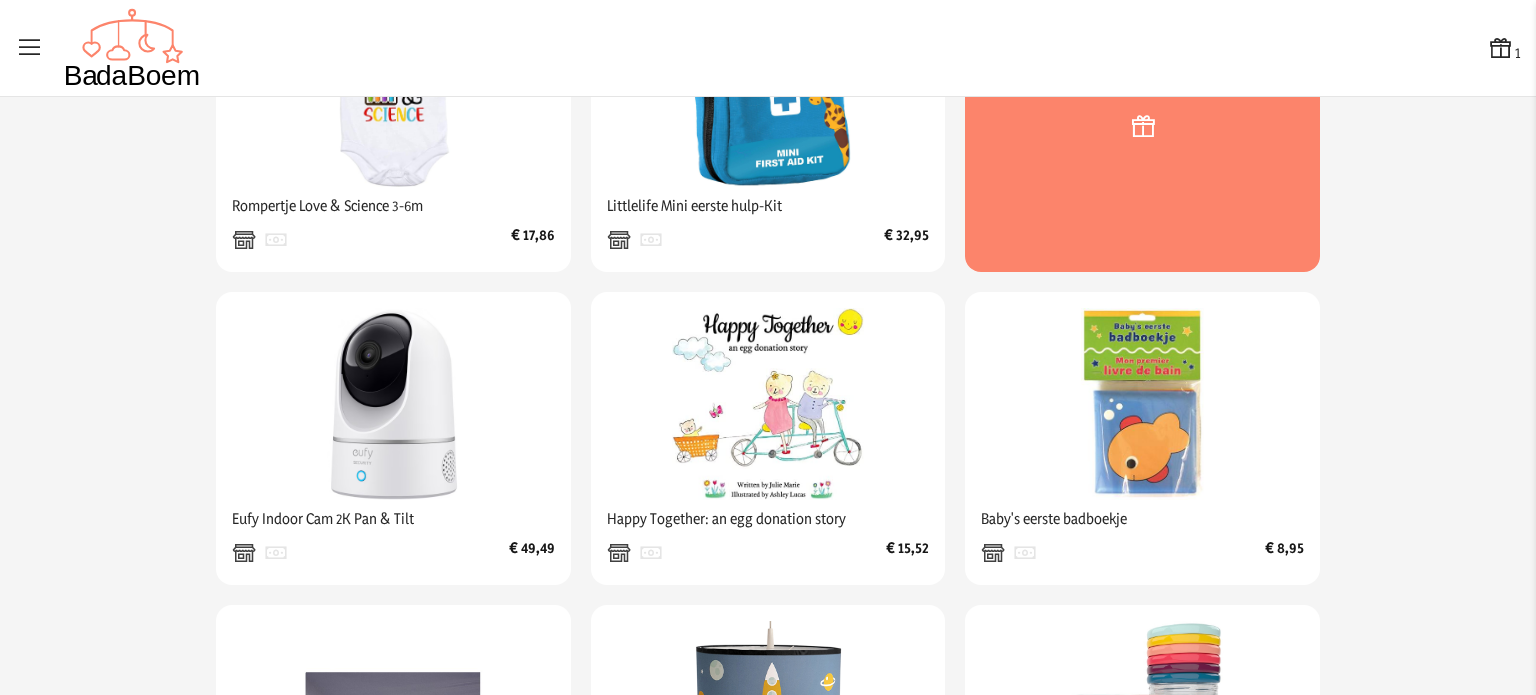 scroll, scrollTop: 958, scrollLeft: 0, axis: vertical 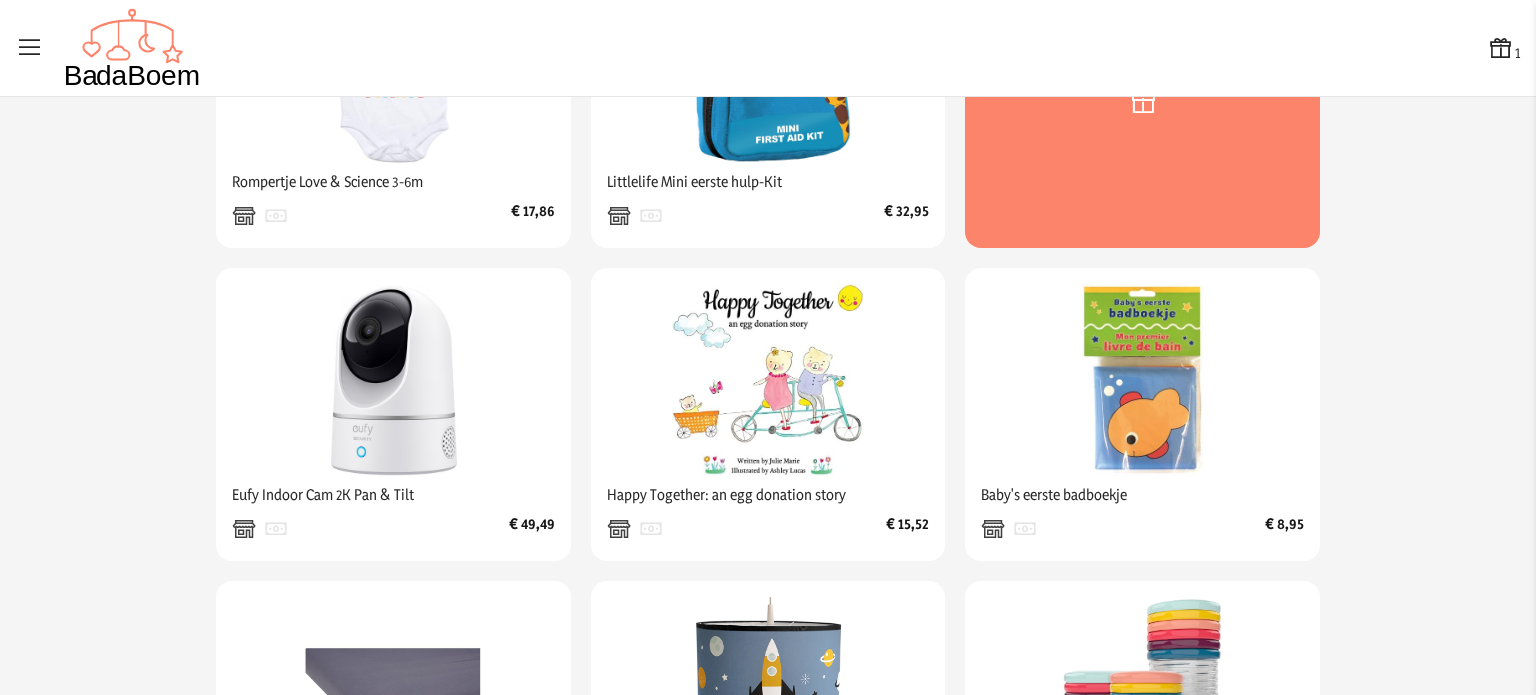 click on "Instellingen   Producten beheren  [LAST] [LAST] [FIRST] [LAST] [LAST] [LAST] [LAST] Pamperrekening: [ACCOUNT_NUMBER] Rompertje Love & Science 3-6m € 17,86 Littlelife Mini eerste hulp-Kit € 32,95 Set van 6 puntsjaaltjes € 18,98 Eufy Indoor Cam 2K Pan & Tilt € 49,49 Happy Together: an egg donation story € 15,52 Baby's eerste badboekje € 8,95 (Tip) Dreambee Hoeslaken voor park 75x95 € 11,94 Hanglamp Raket Kinderkamer € 60,90 Babymoov Bewaarbakjes € 32,85 Quadro panelen L € 47,99  Op BadaBoem.be creëer je in 1-2-3 een gratis online geboortelijst. Je combineert er cadeautjes uit alle (web)winkels ter wereld en je kan er zelfs leuke tweedehandsjes toevoegen!  Geboortelijsten Zoek een geboortelijst Maak zelf een geboortelijst  Badaboem.be  Veelgestelde vragen Contact     facebook BadaBoem.be |  © 2025  | [EMAIL]" at bounding box center (768, 324) 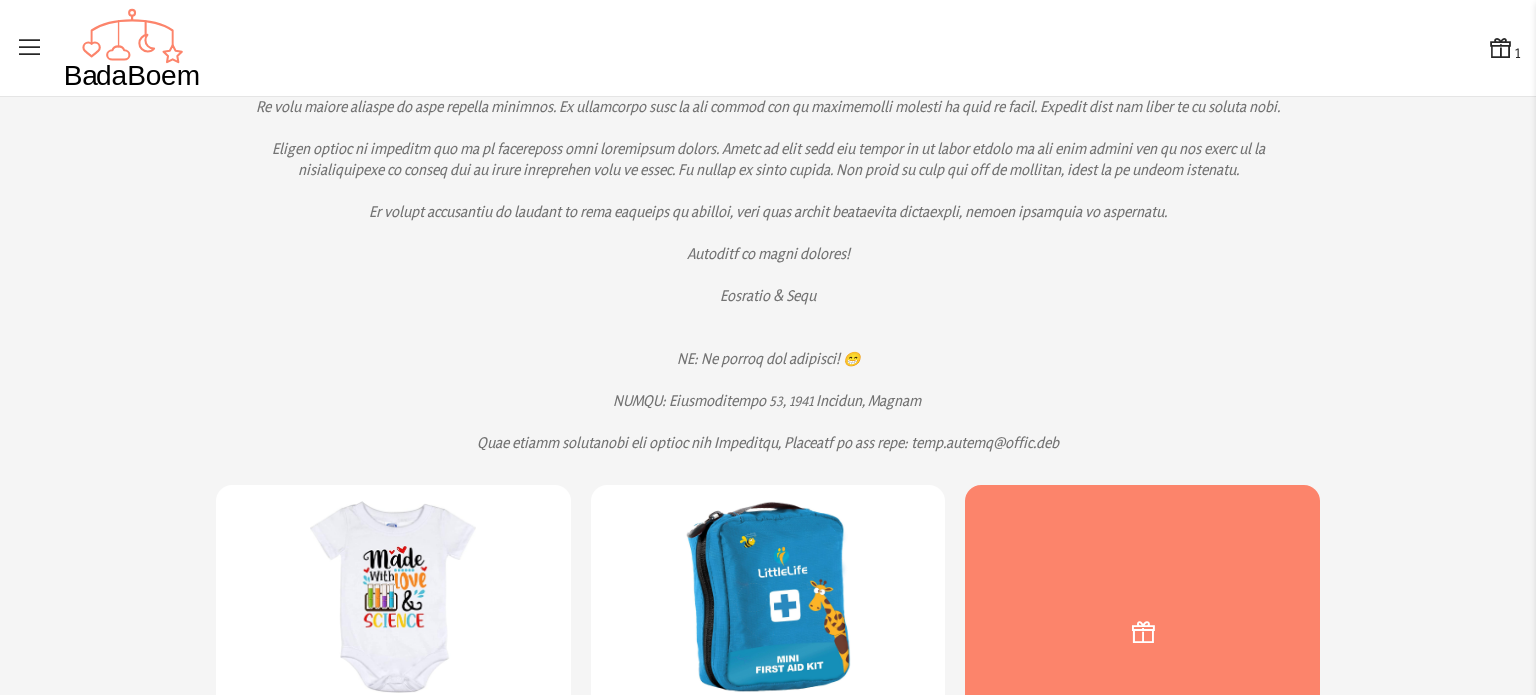 scroll, scrollTop: 653, scrollLeft: 0, axis: vertical 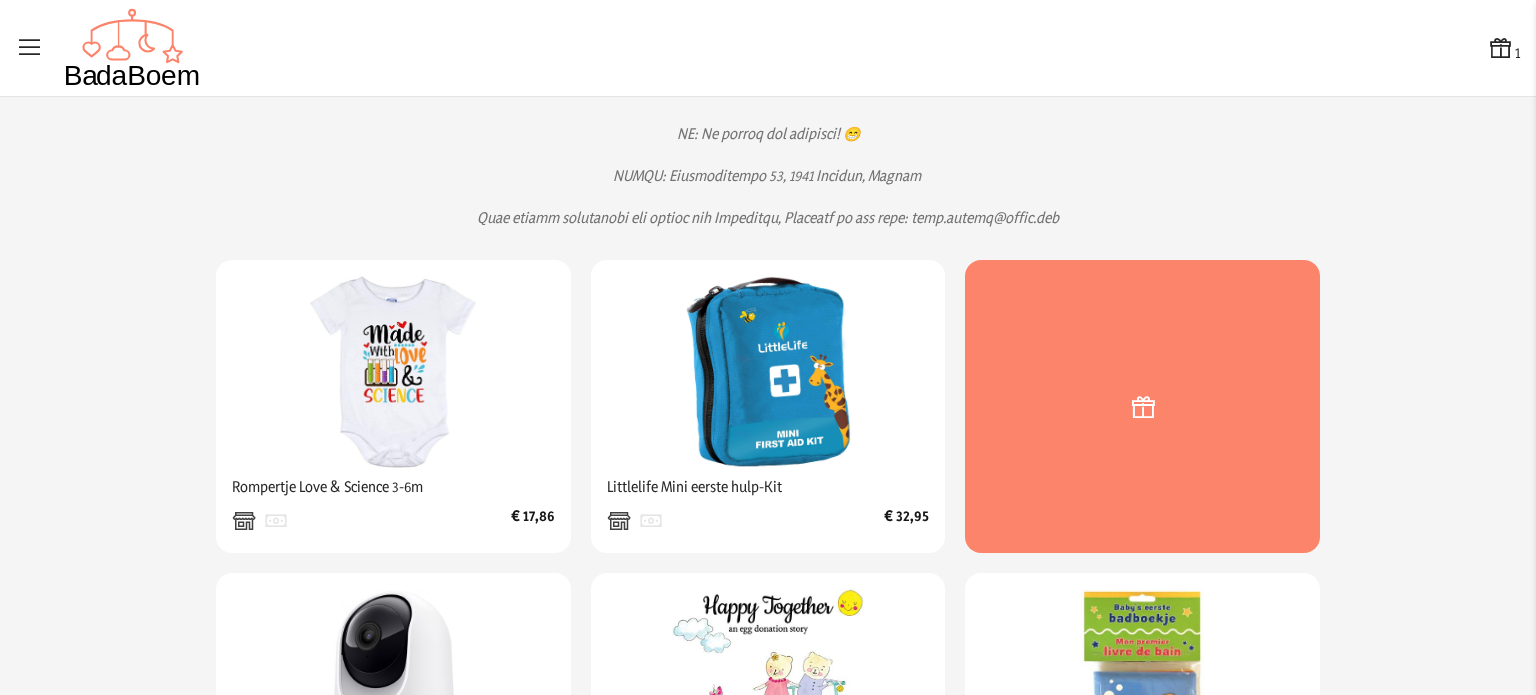 click at bounding box center [1143, 407] 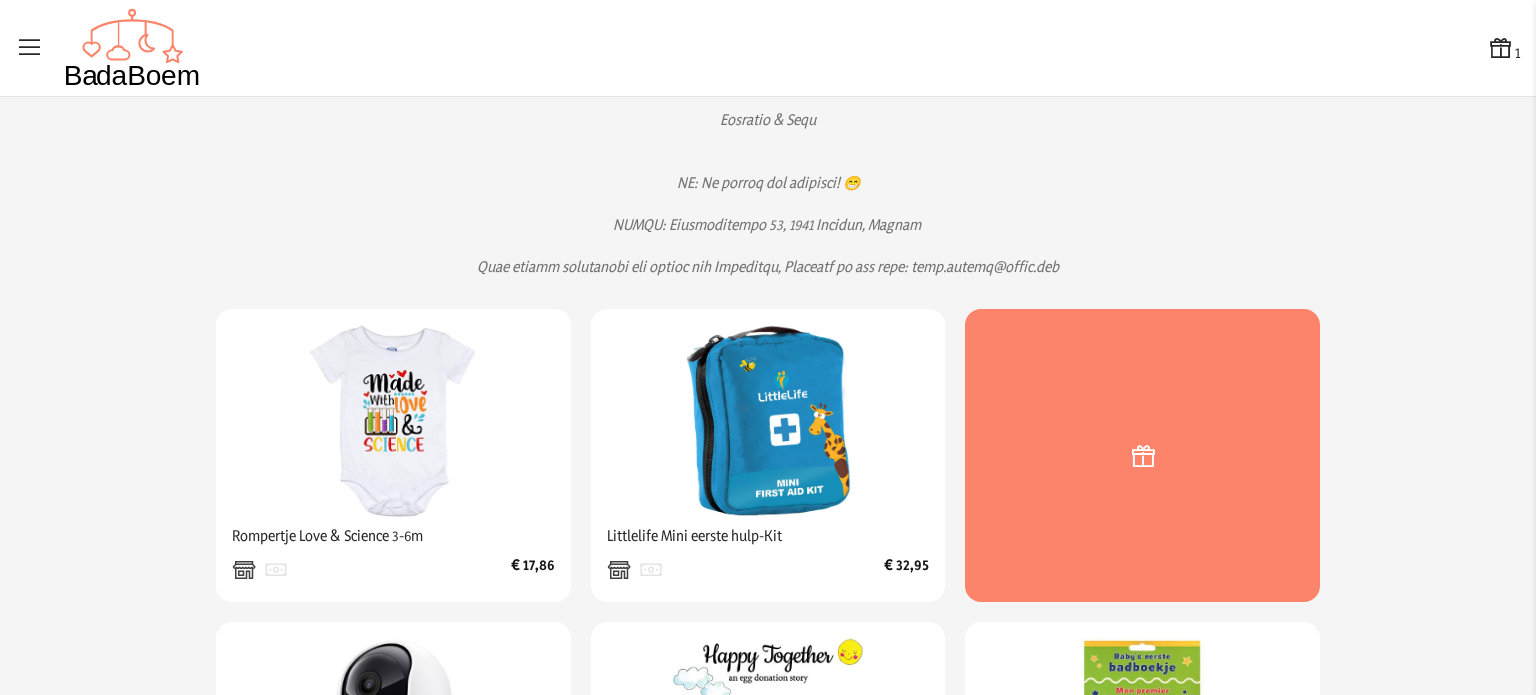 scroll, scrollTop: 800, scrollLeft: 0, axis: vertical 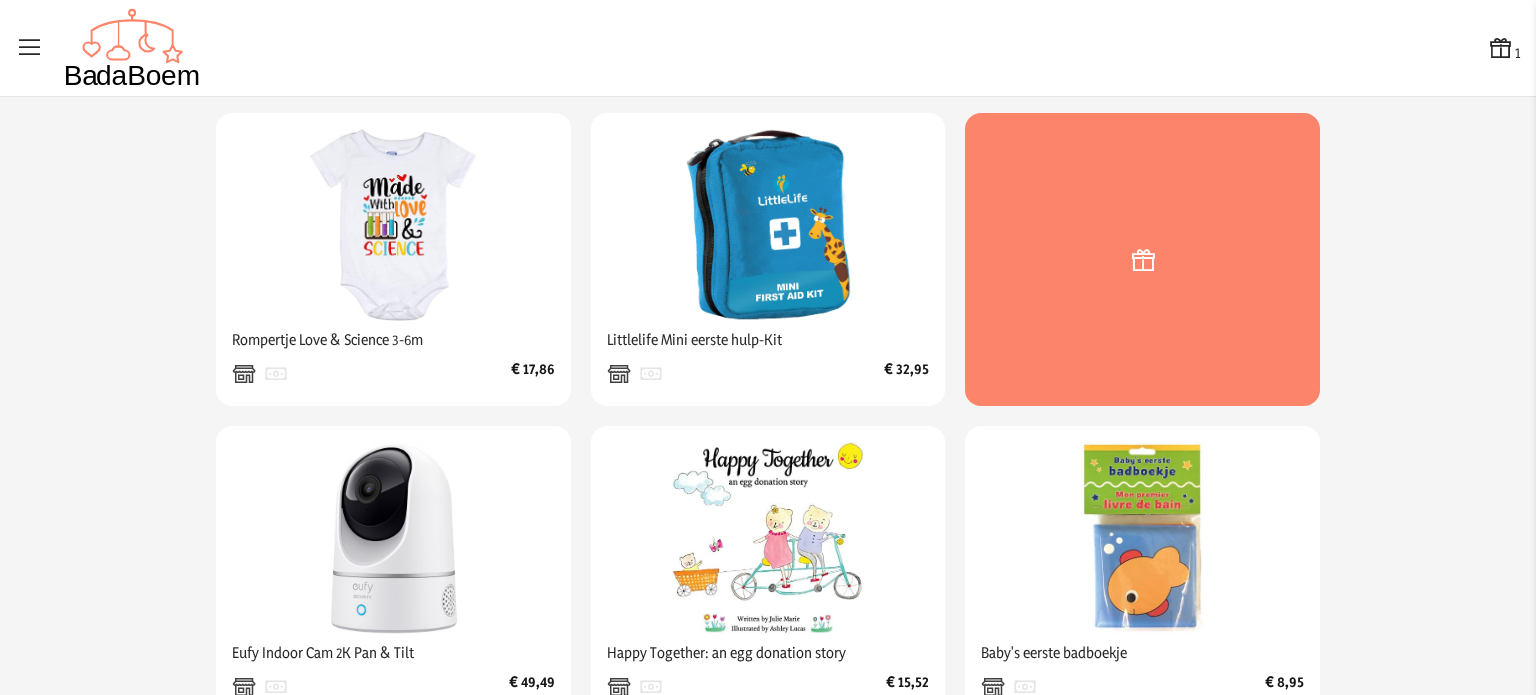 click at bounding box center [1143, 260] 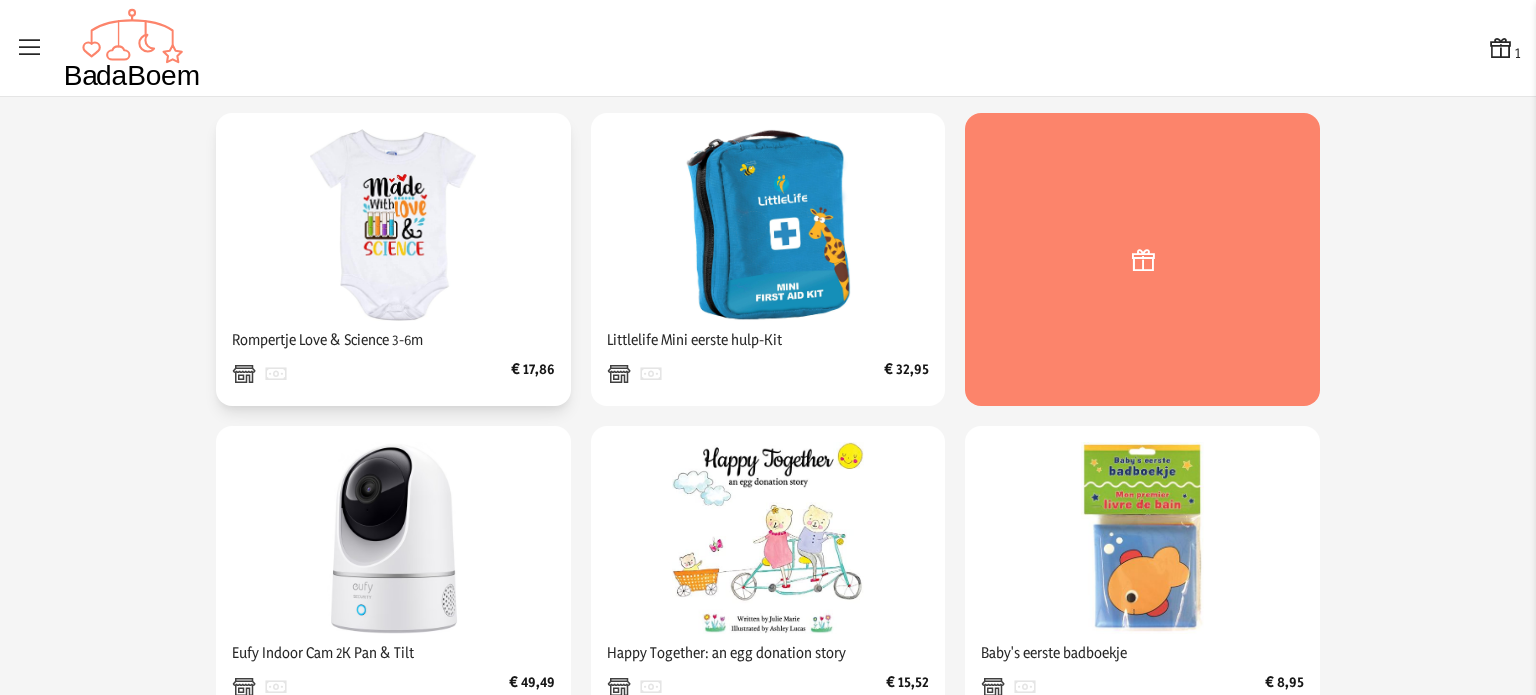 click at bounding box center (393, 225) 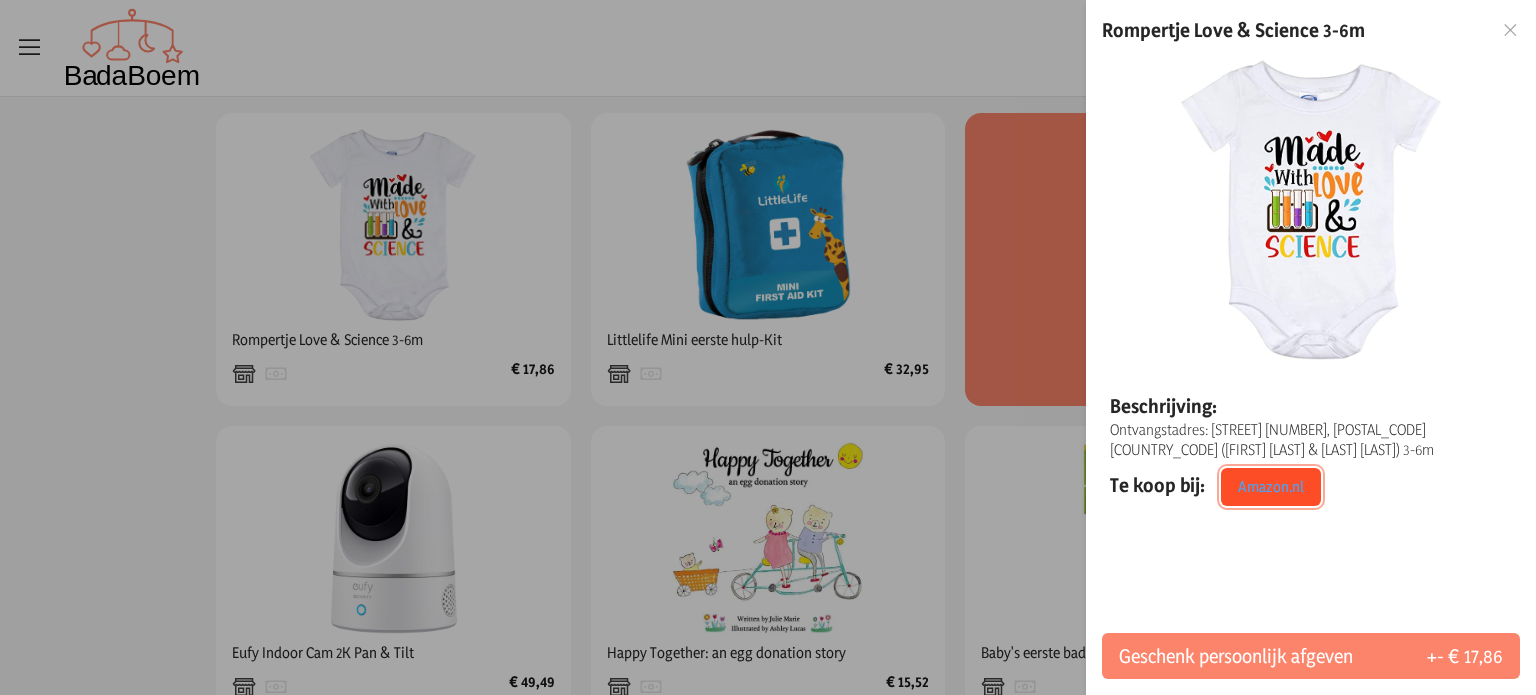 click on "Amazon.nl" at bounding box center [1271, 487] 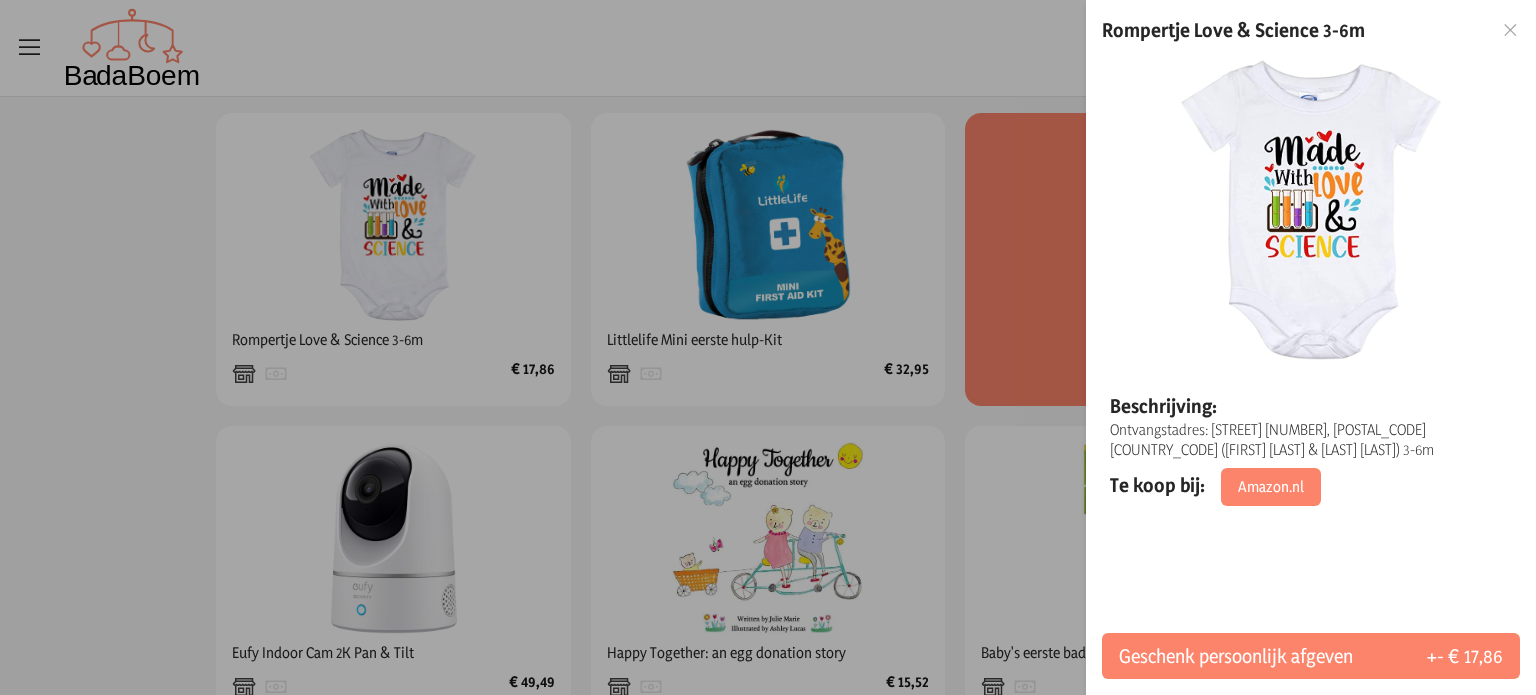 click at bounding box center [1510, 30] 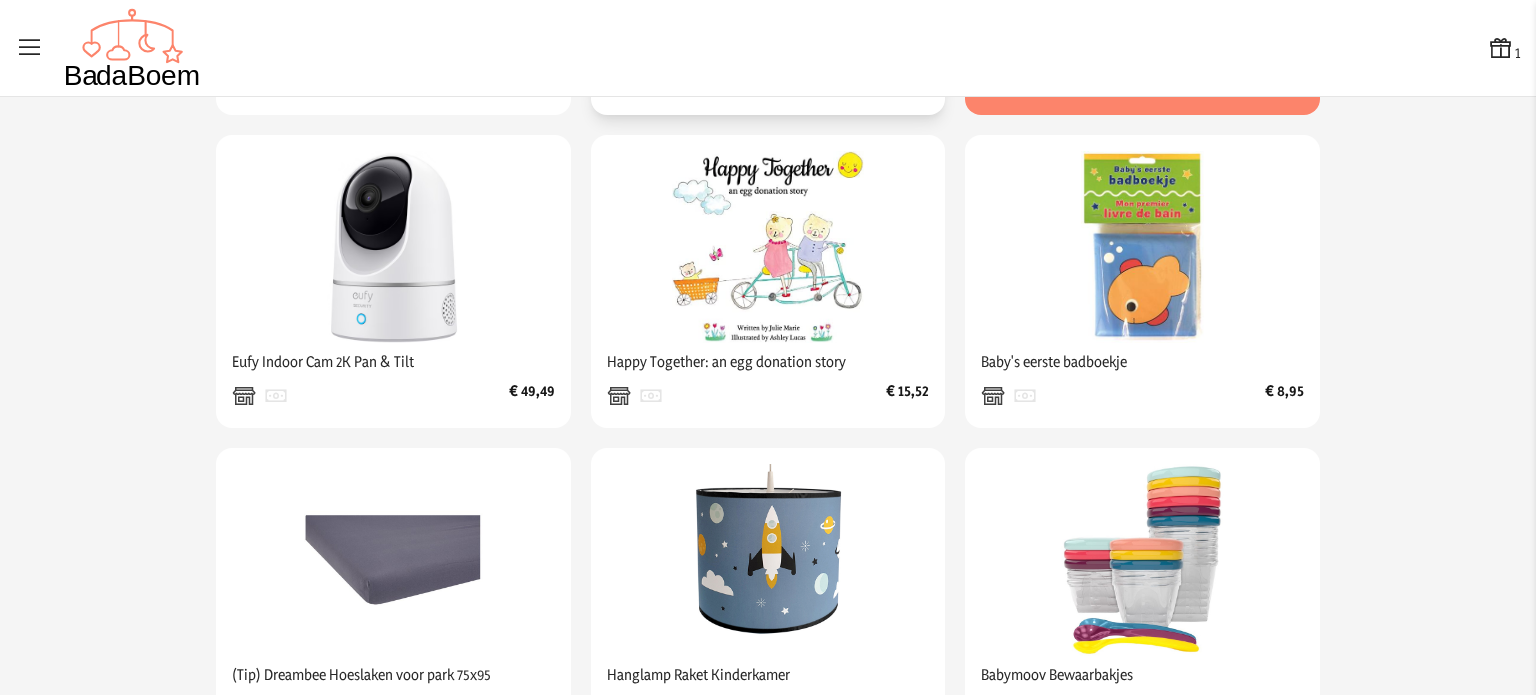 scroll, scrollTop: 1100, scrollLeft: 0, axis: vertical 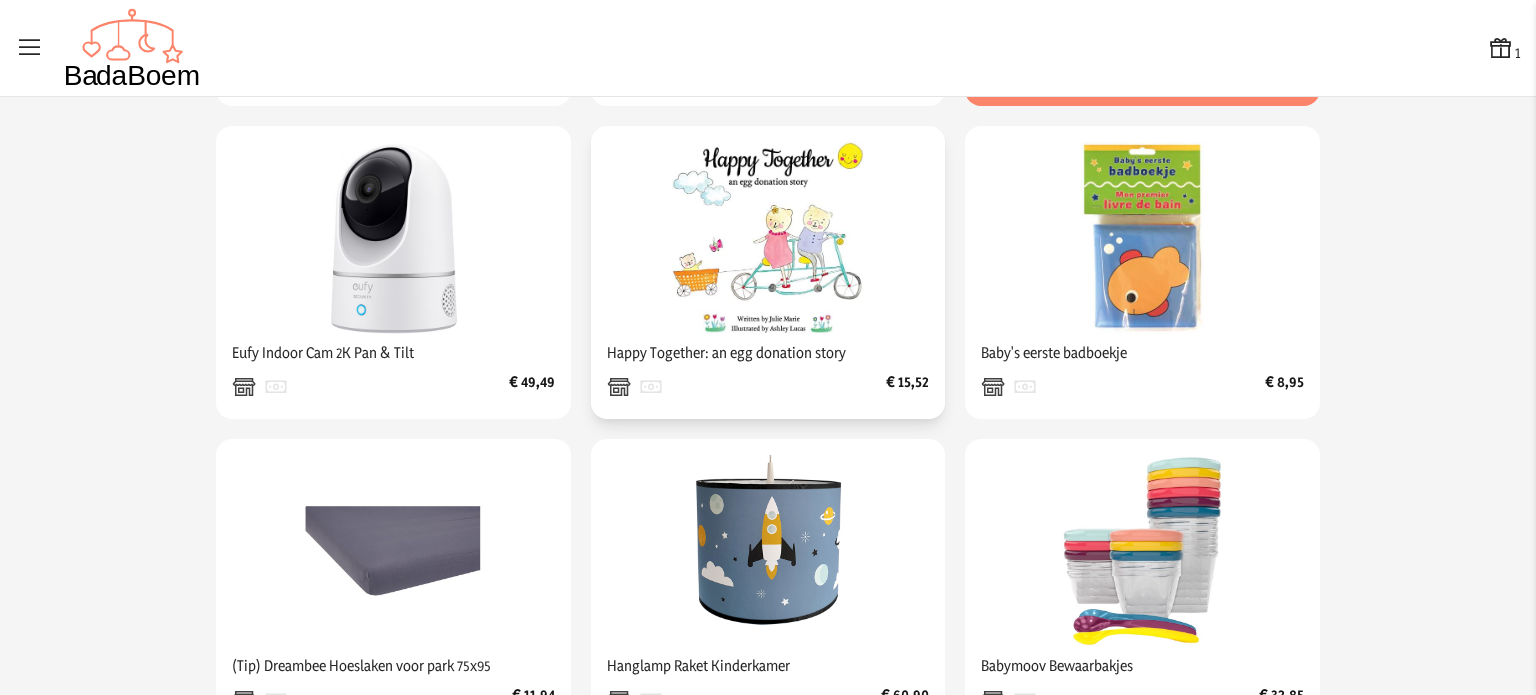 click at bounding box center [393, -75] 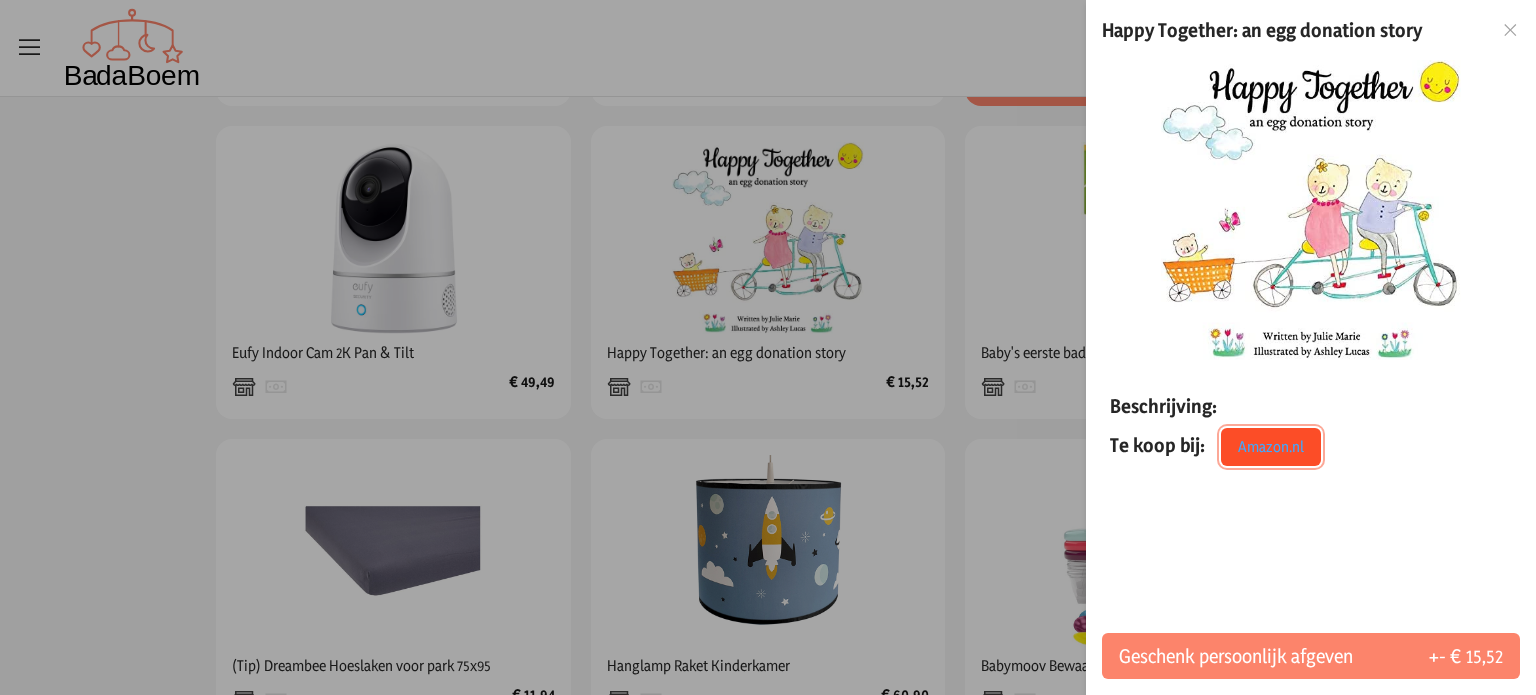 click on "Amazon.nl" at bounding box center [1271, 447] 